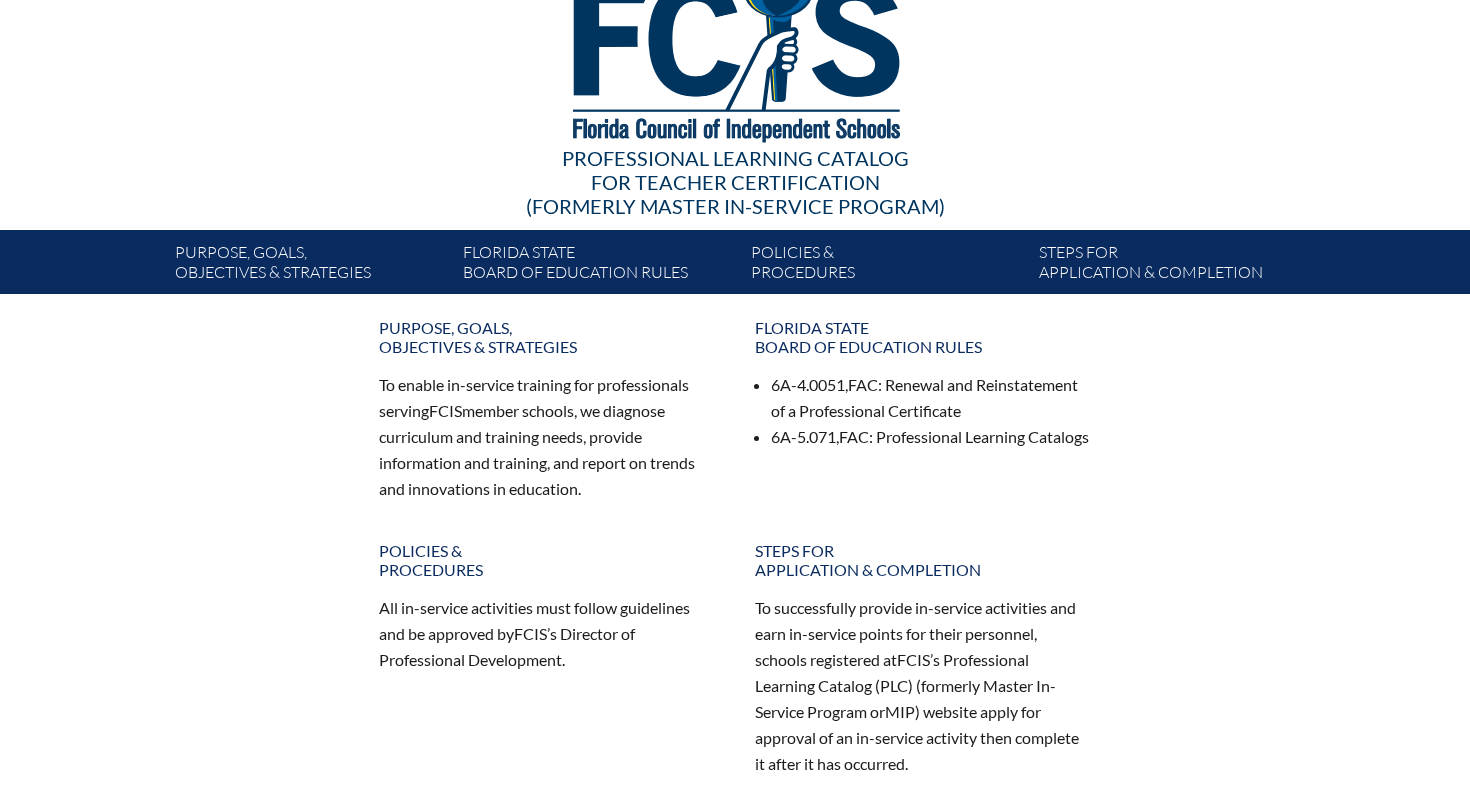 scroll, scrollTop: 0, scrollLeft: 0, axis: both 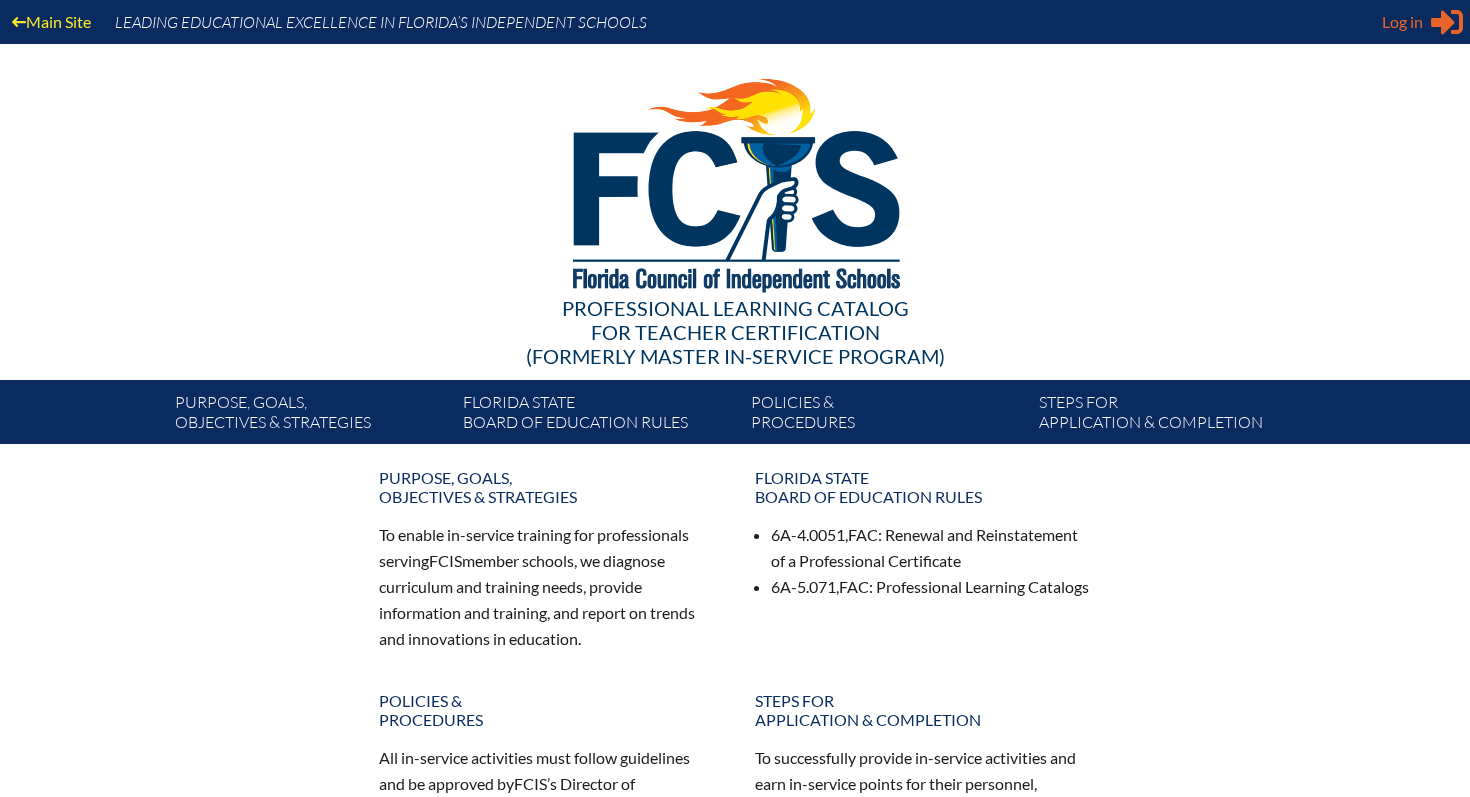 type on "[EMAIL]" 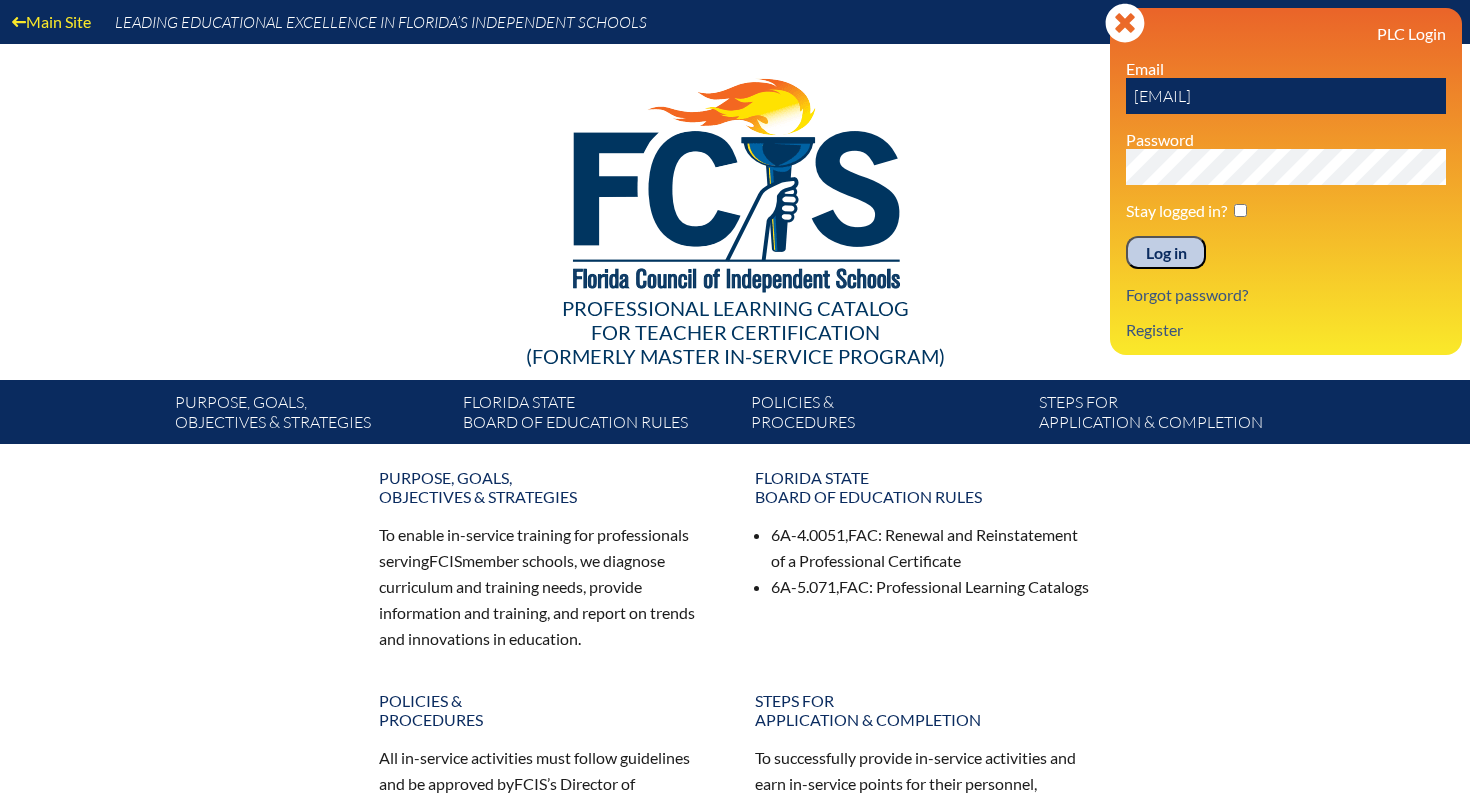 click on "Log in" at bounding box center (1166, 253) 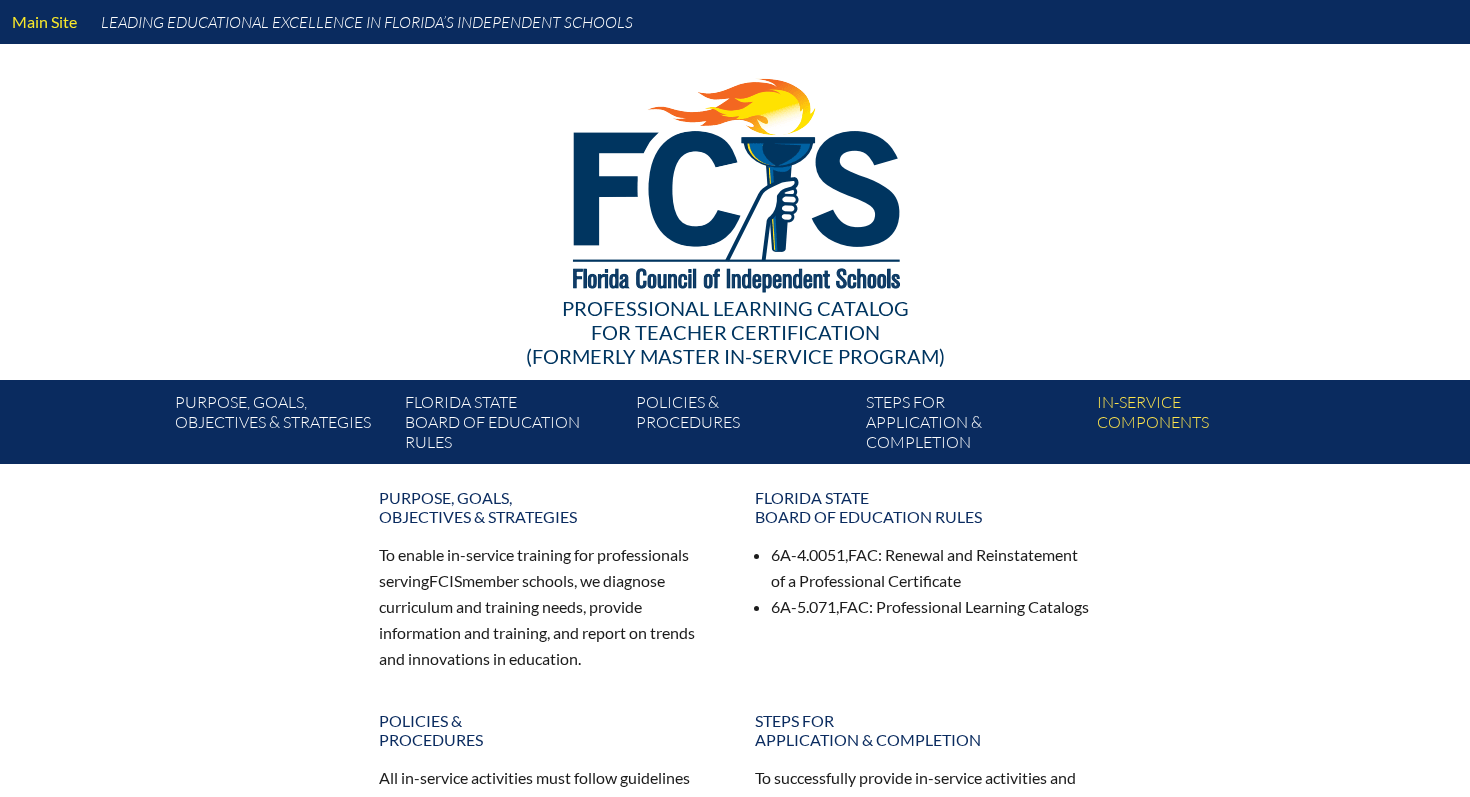 scroll, scrollTop: 0, scrollLeft: 0, axis: both 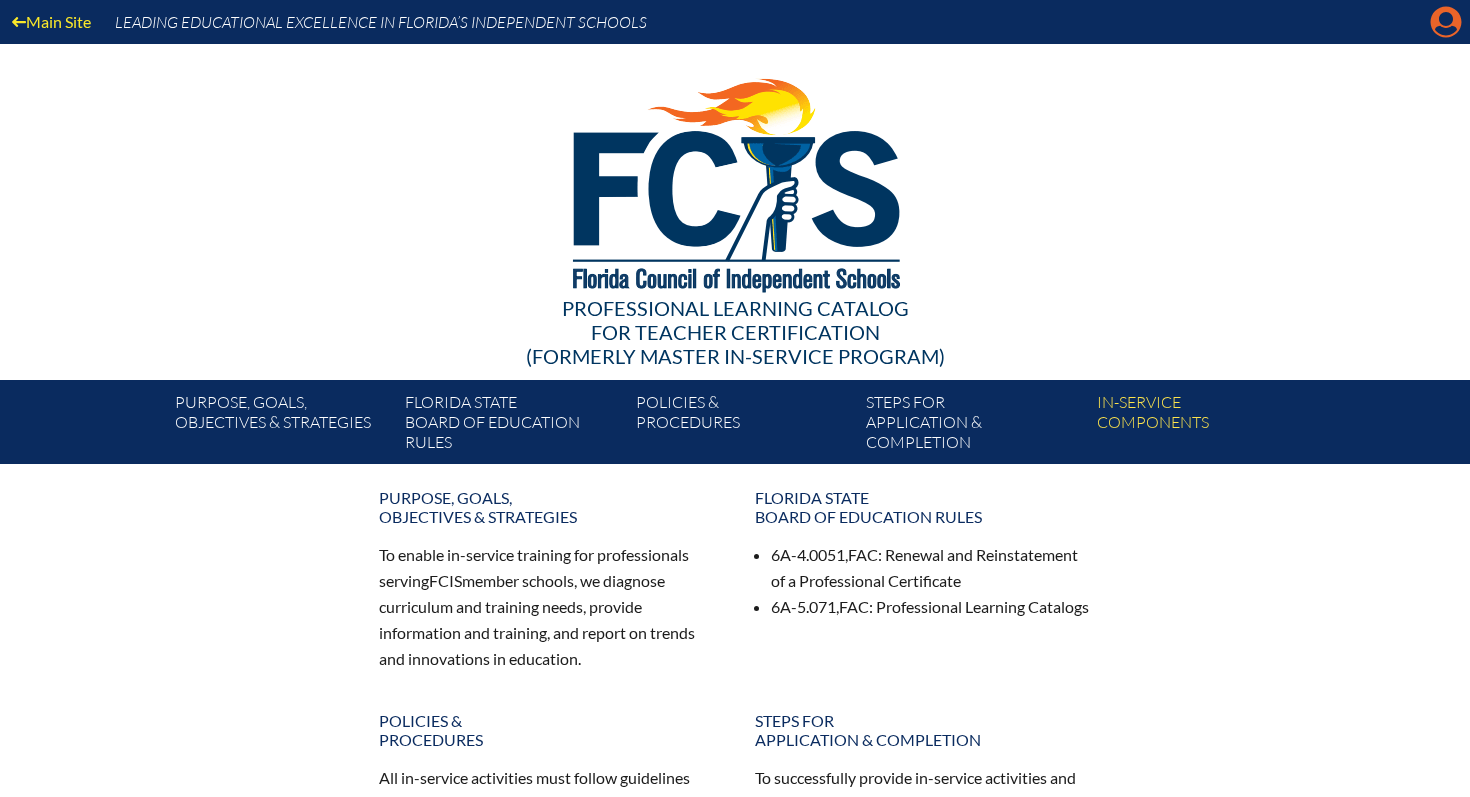 click on "Manage account" 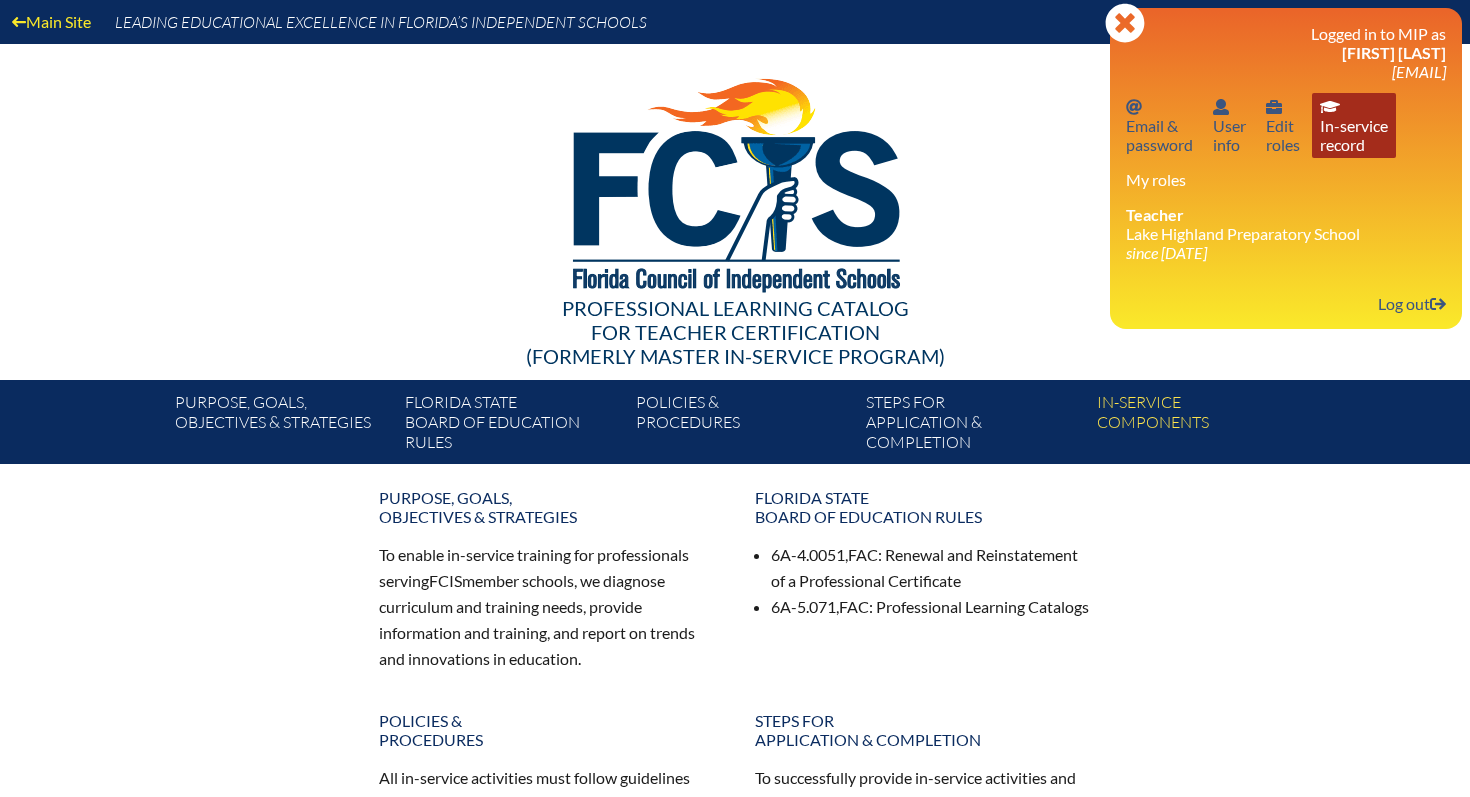 click on "In-service record
In-service record" at bounding box center (1354, 125) 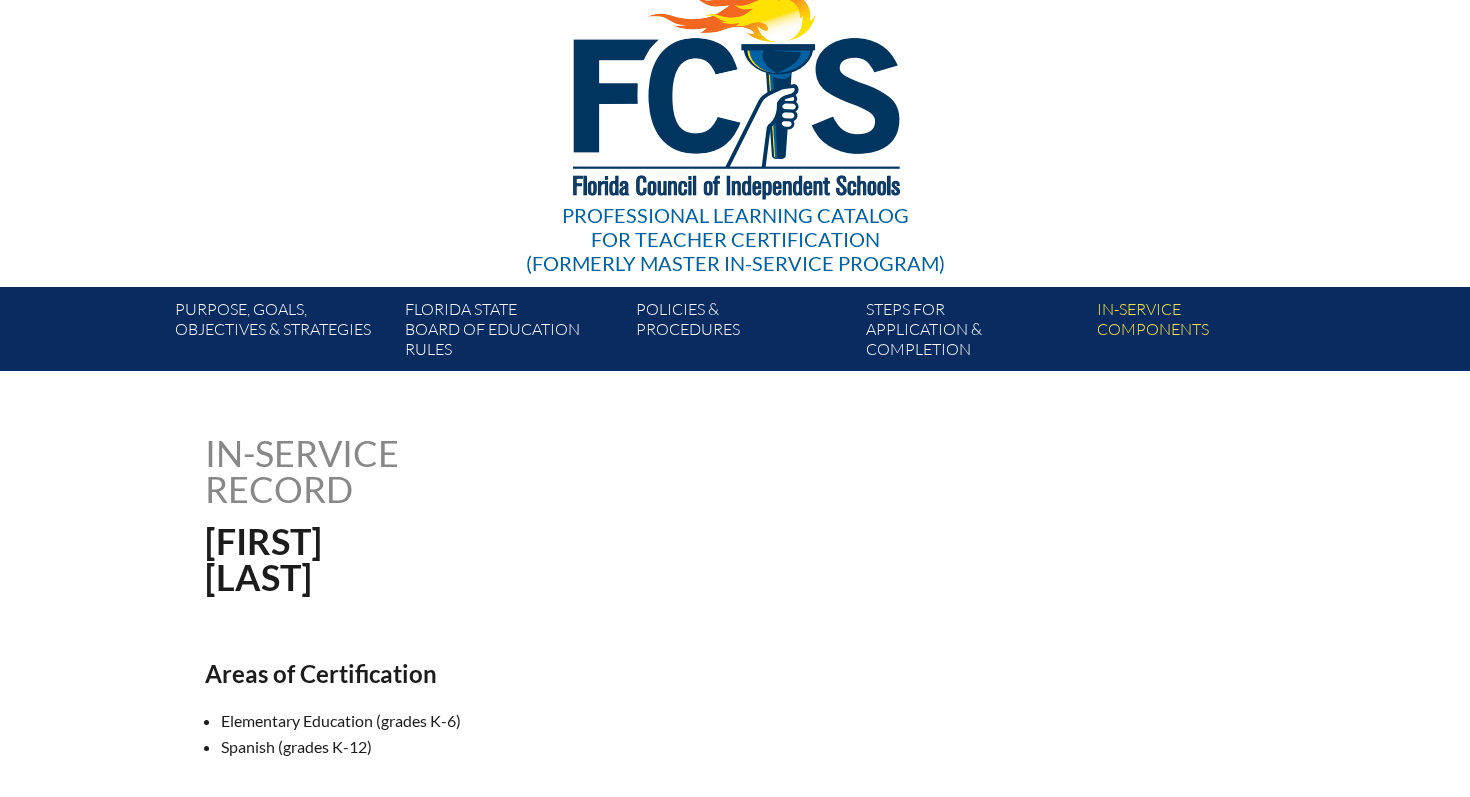 scroll, scrollTop: 0, scrollLeft: 0, axis: both 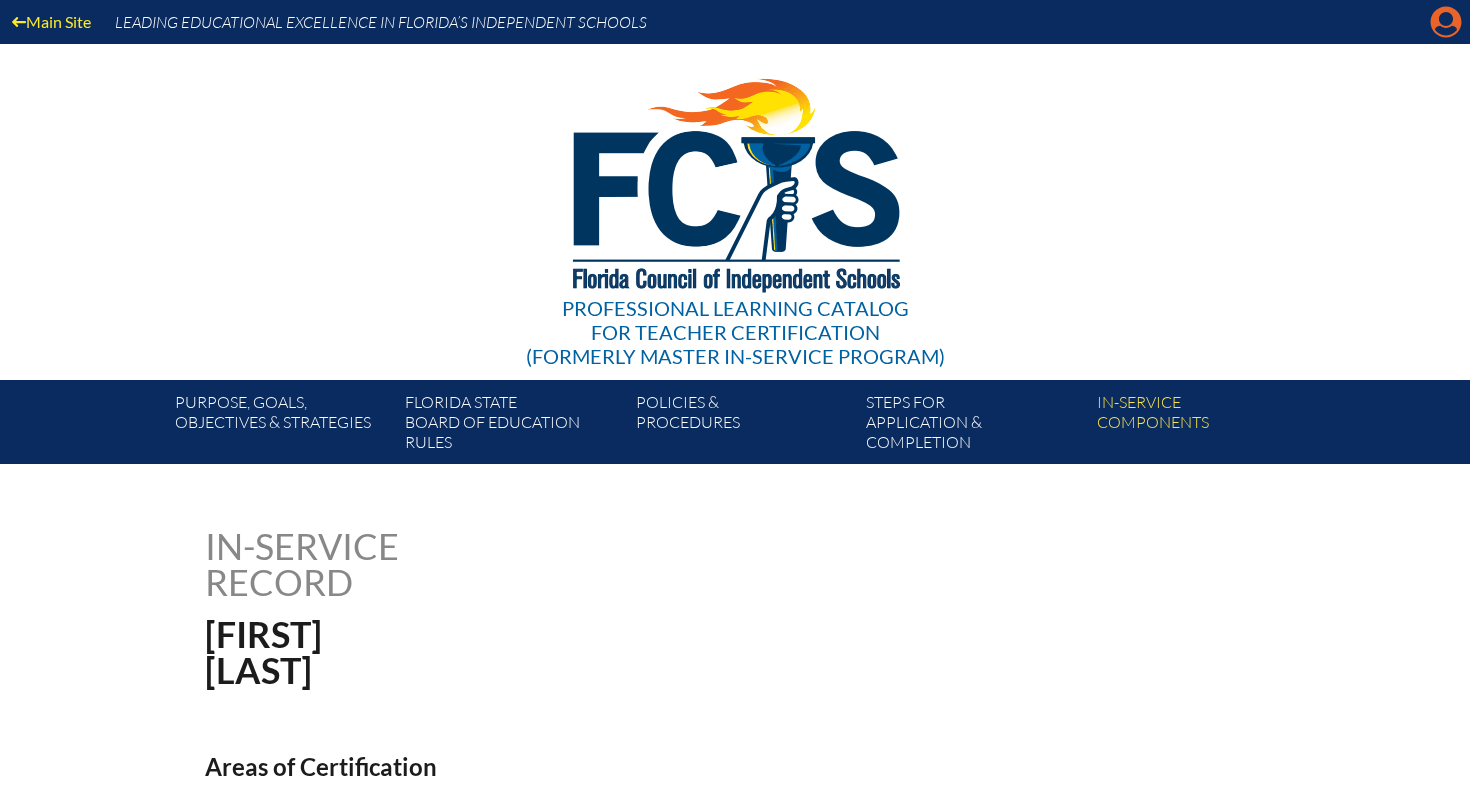 click on "Manage account" 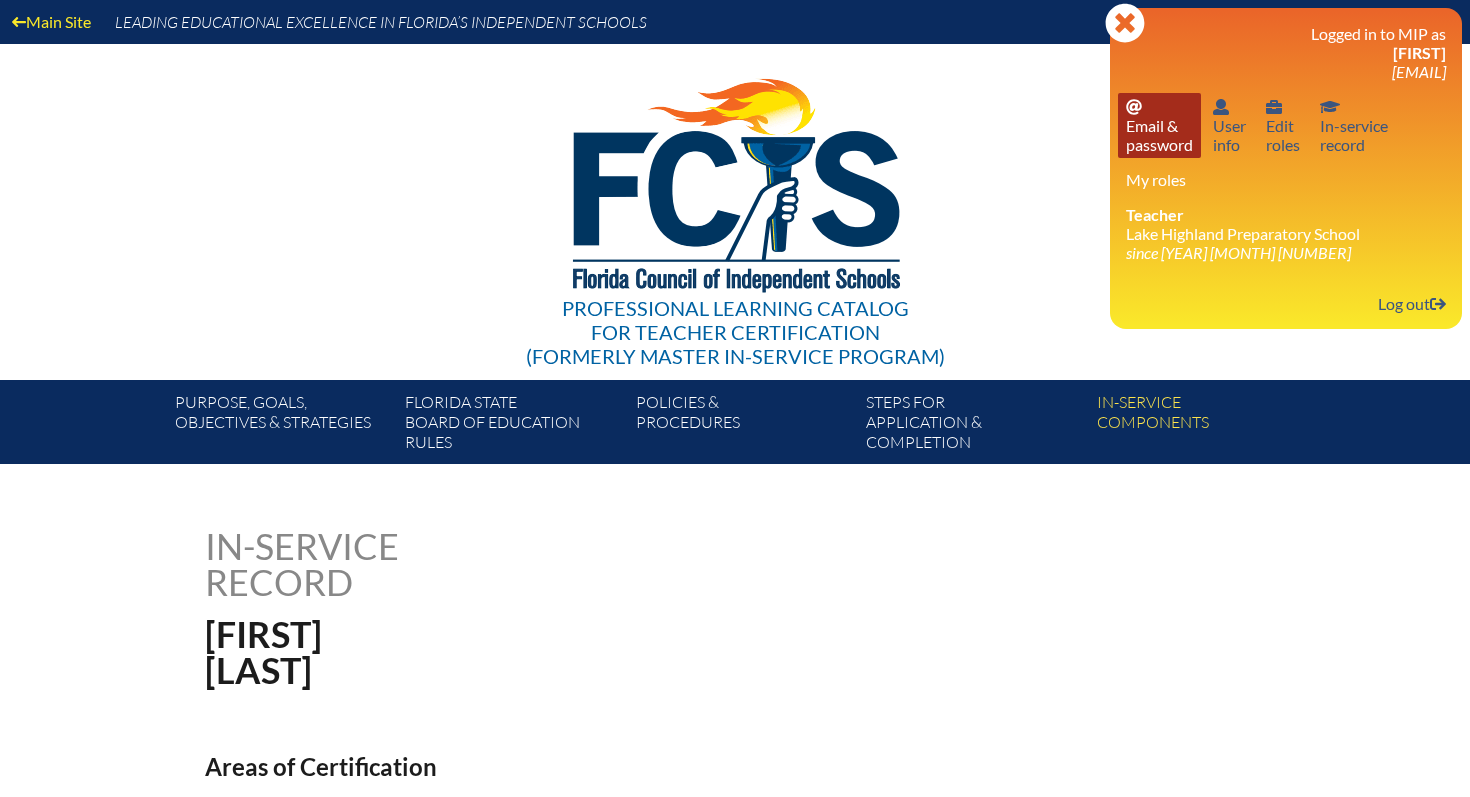 click on "Email password
Email & password" at bounding box center (1159, 125) 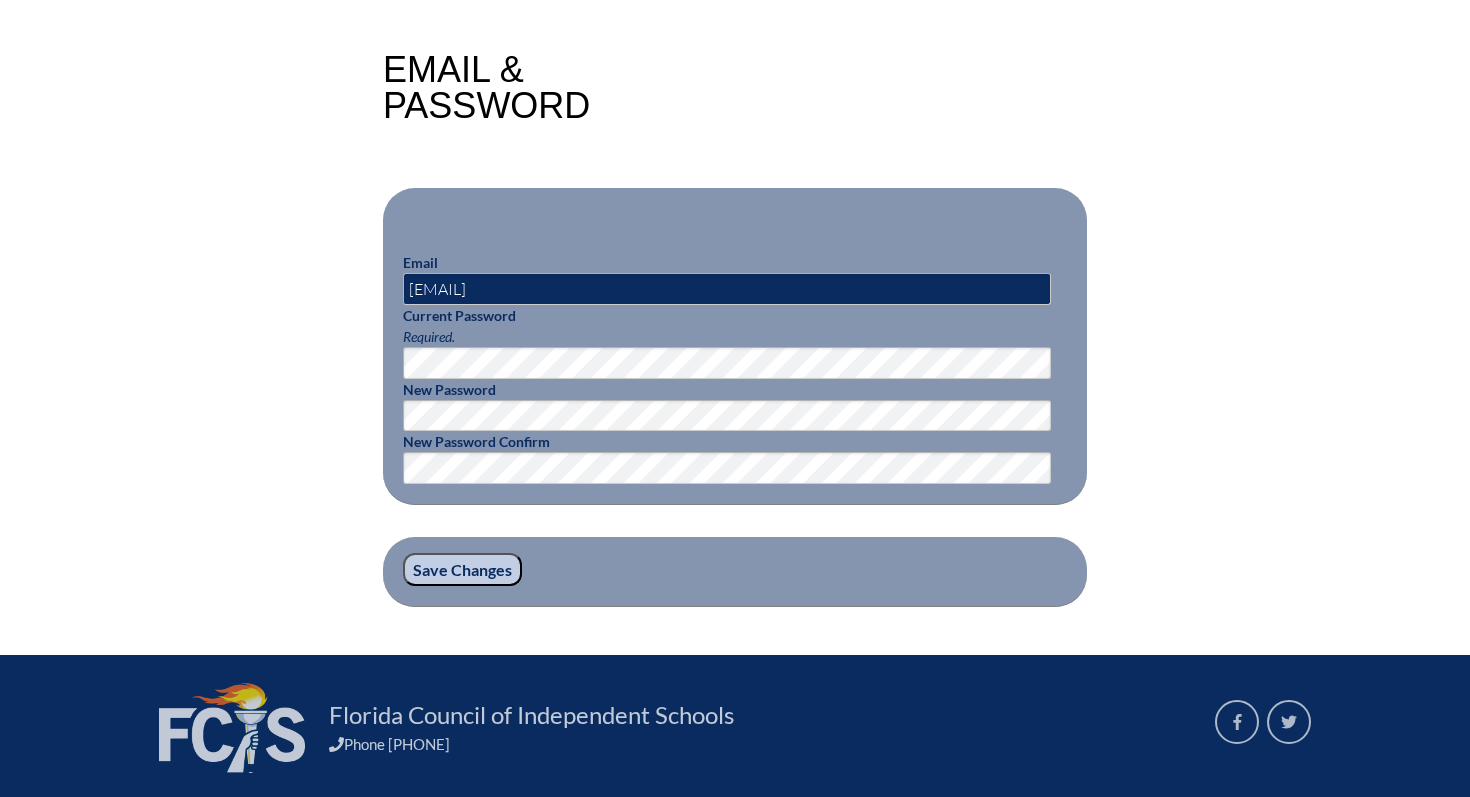 scroll, scrollTop: 491, scrollLeft: 0, axis: vertical 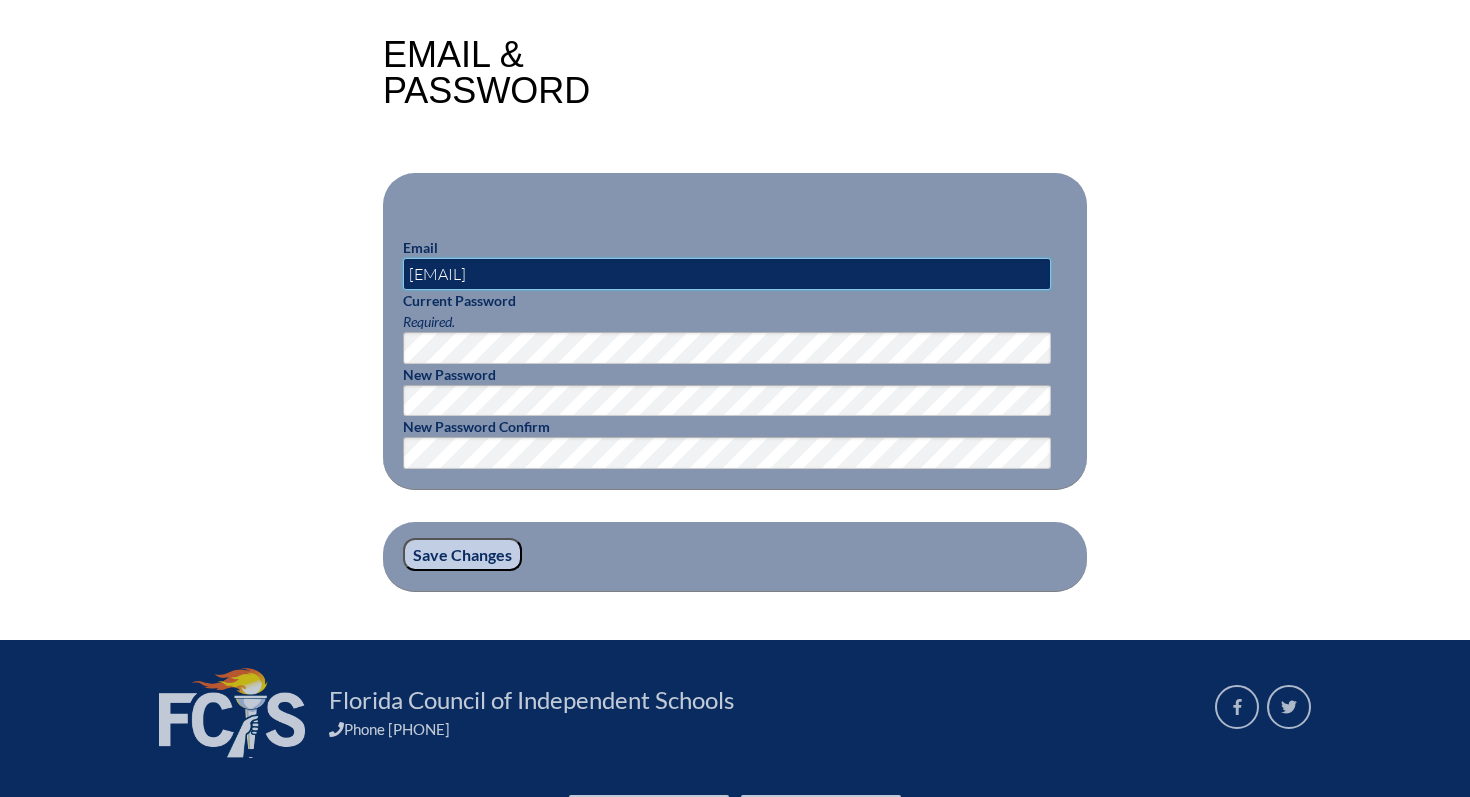 click on "[EMAIL]" at bounding box center (727, 274) 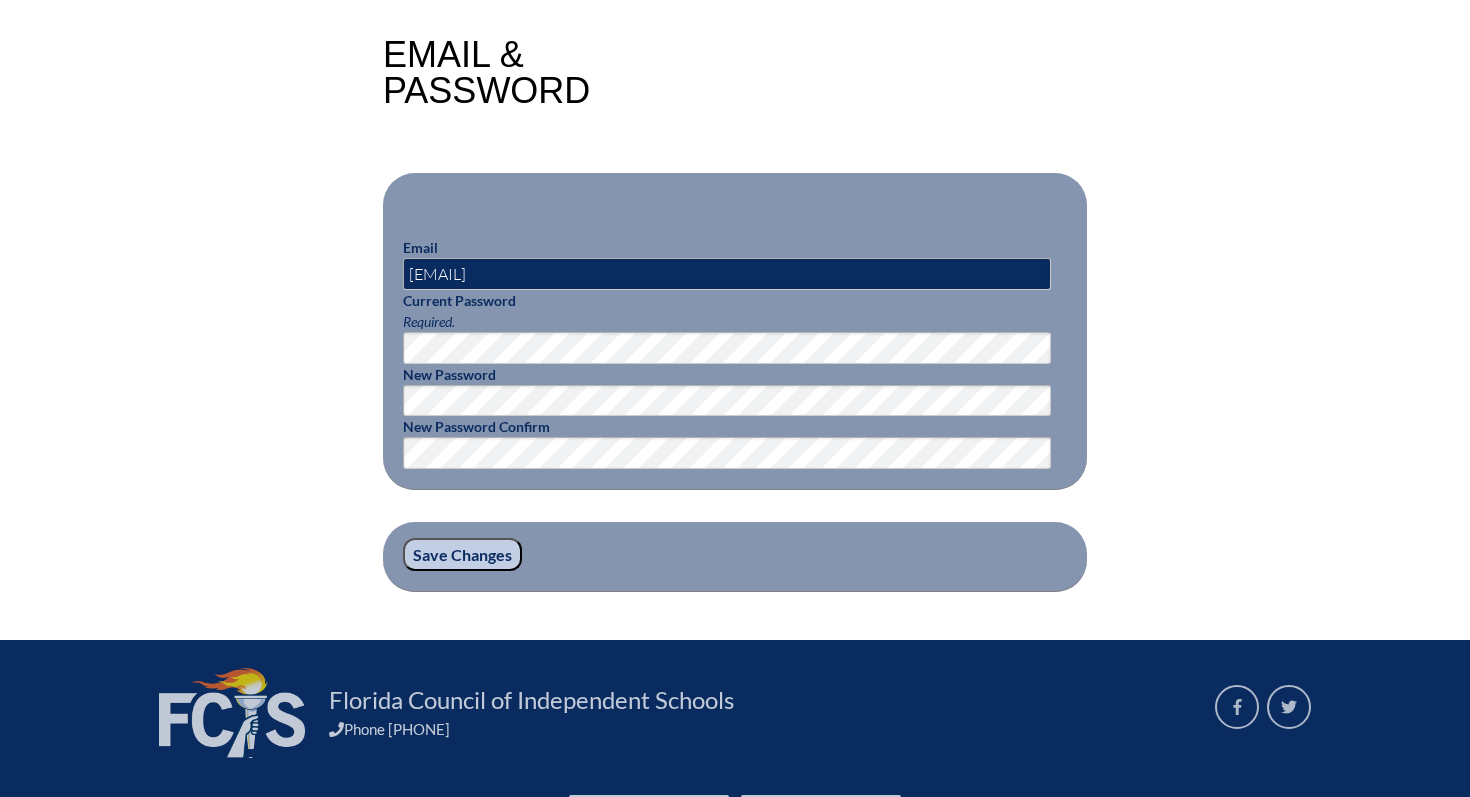 click on "Save Changes" at bounding box center (462, 555) 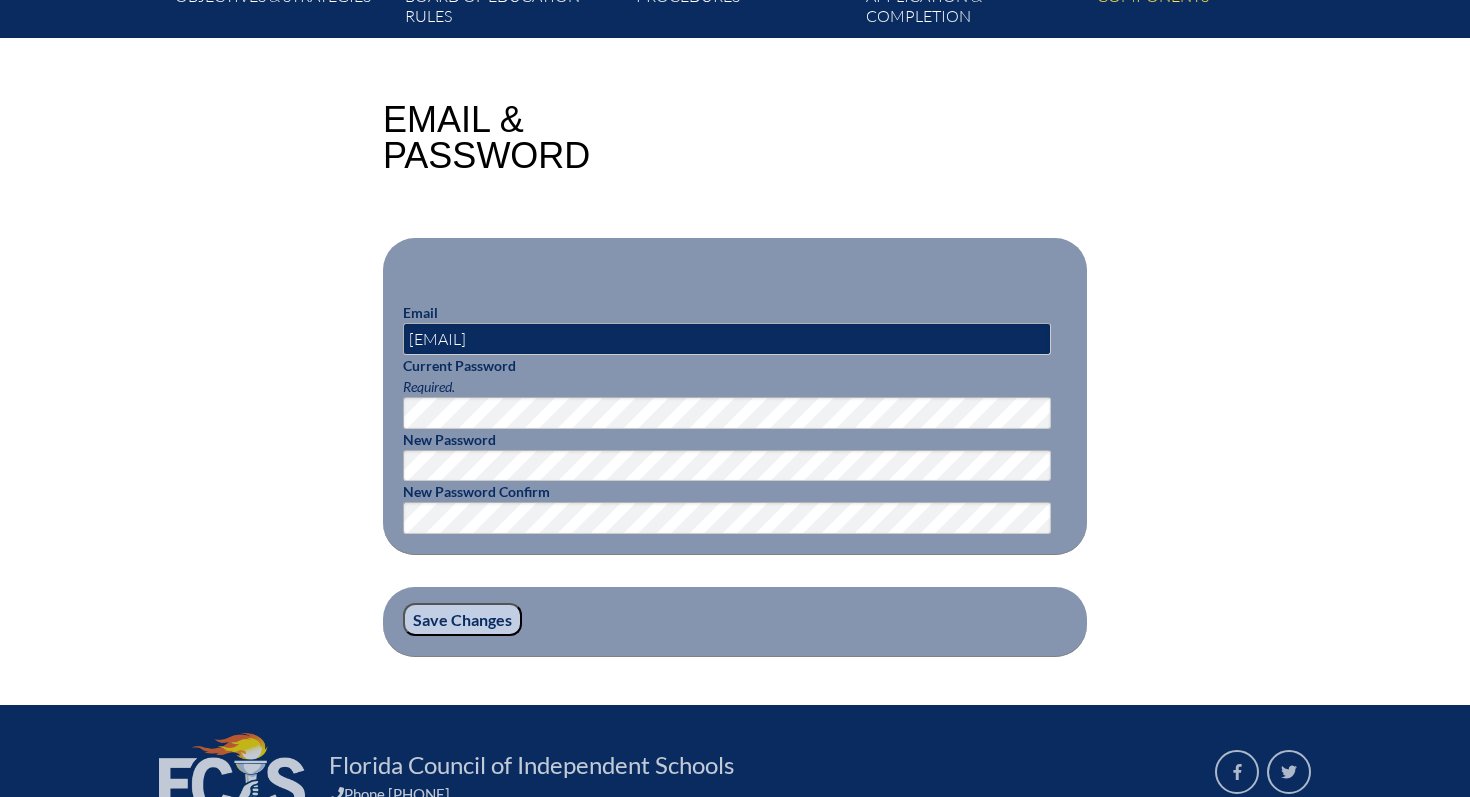 scroll, scrollTop: 437, scrollLeft: 0, axis: vertical 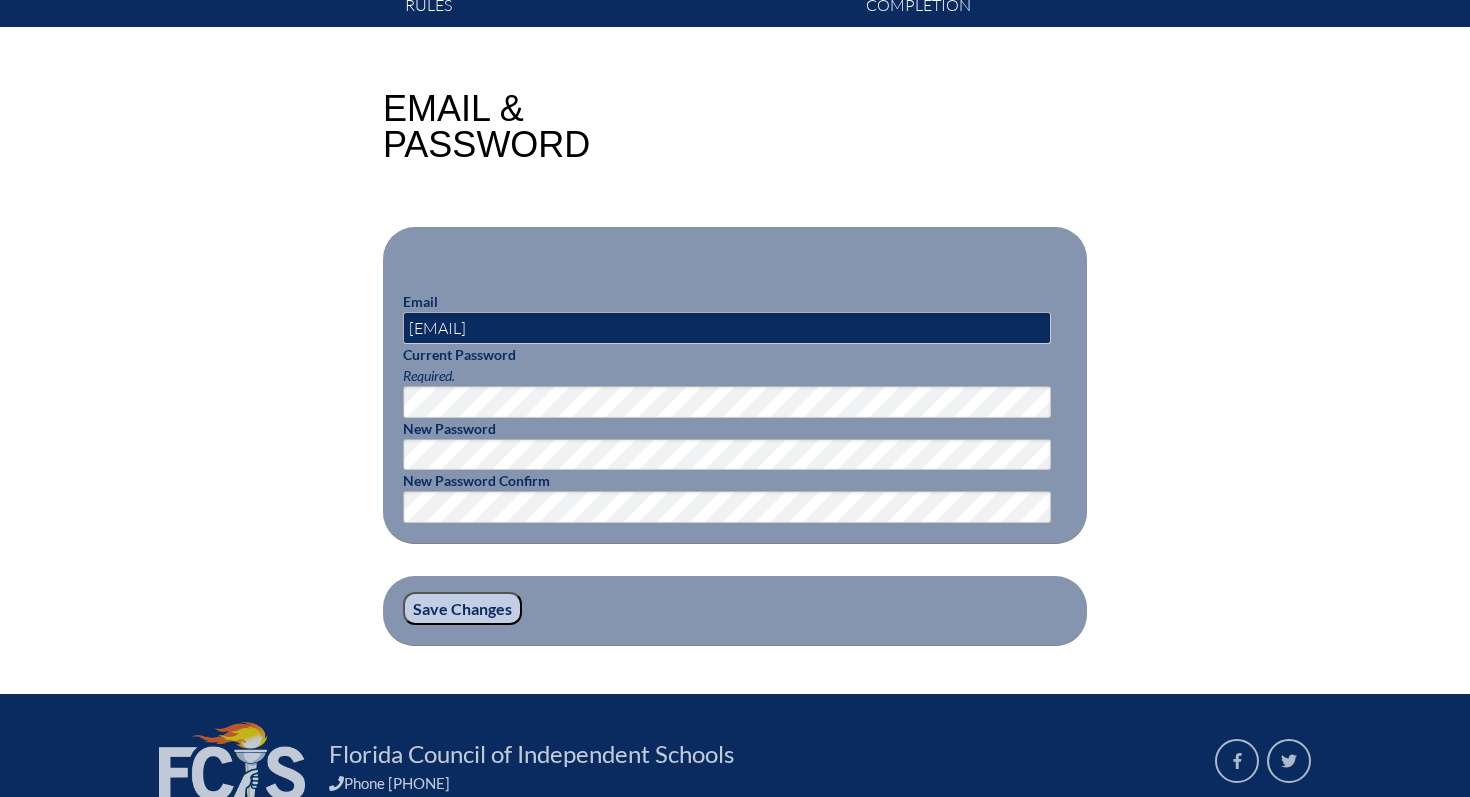 click on "Save Changes" at bounding box center (462, 609) 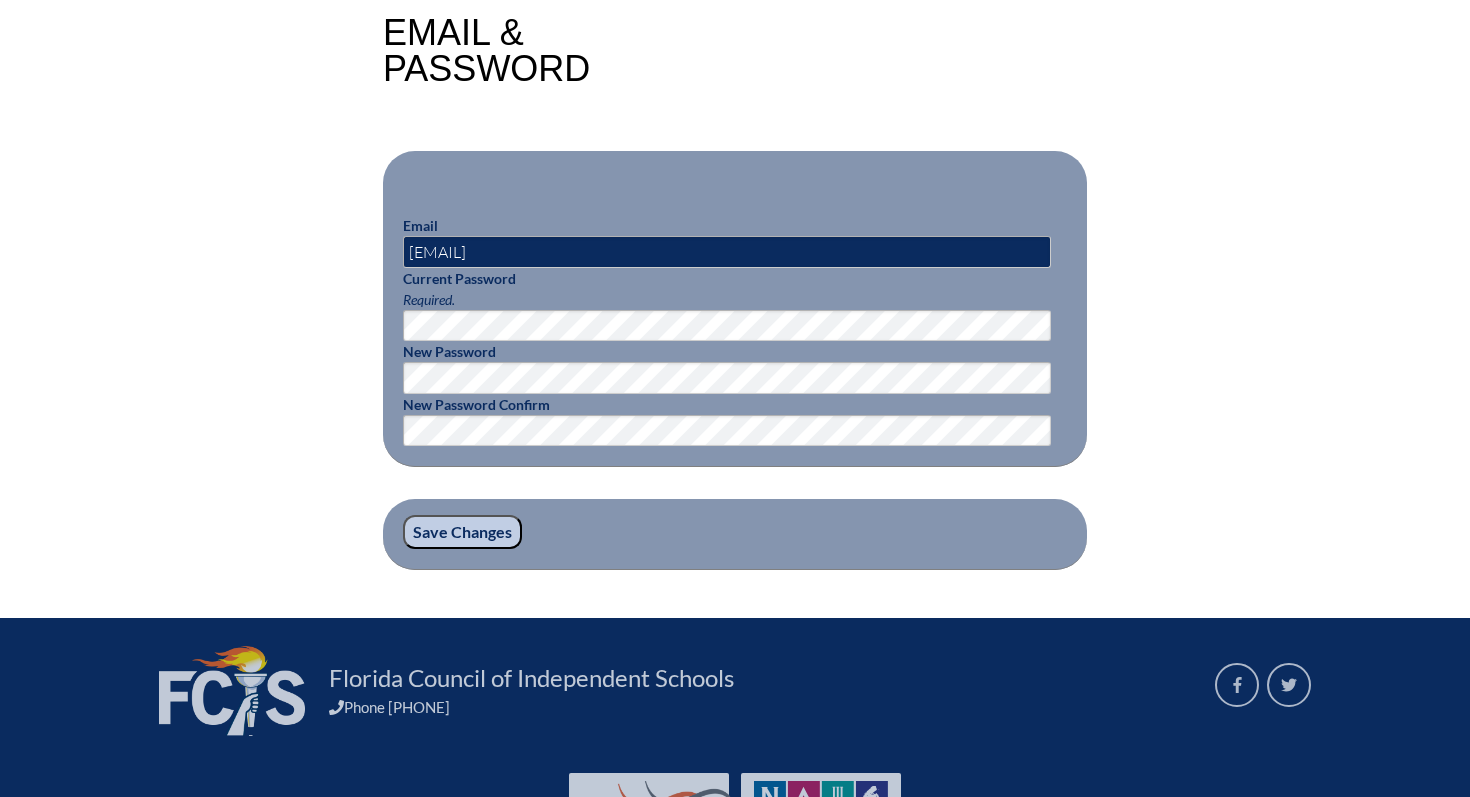 scroll, scrollTop: 579, scrollLeft: 0, axis: vertical 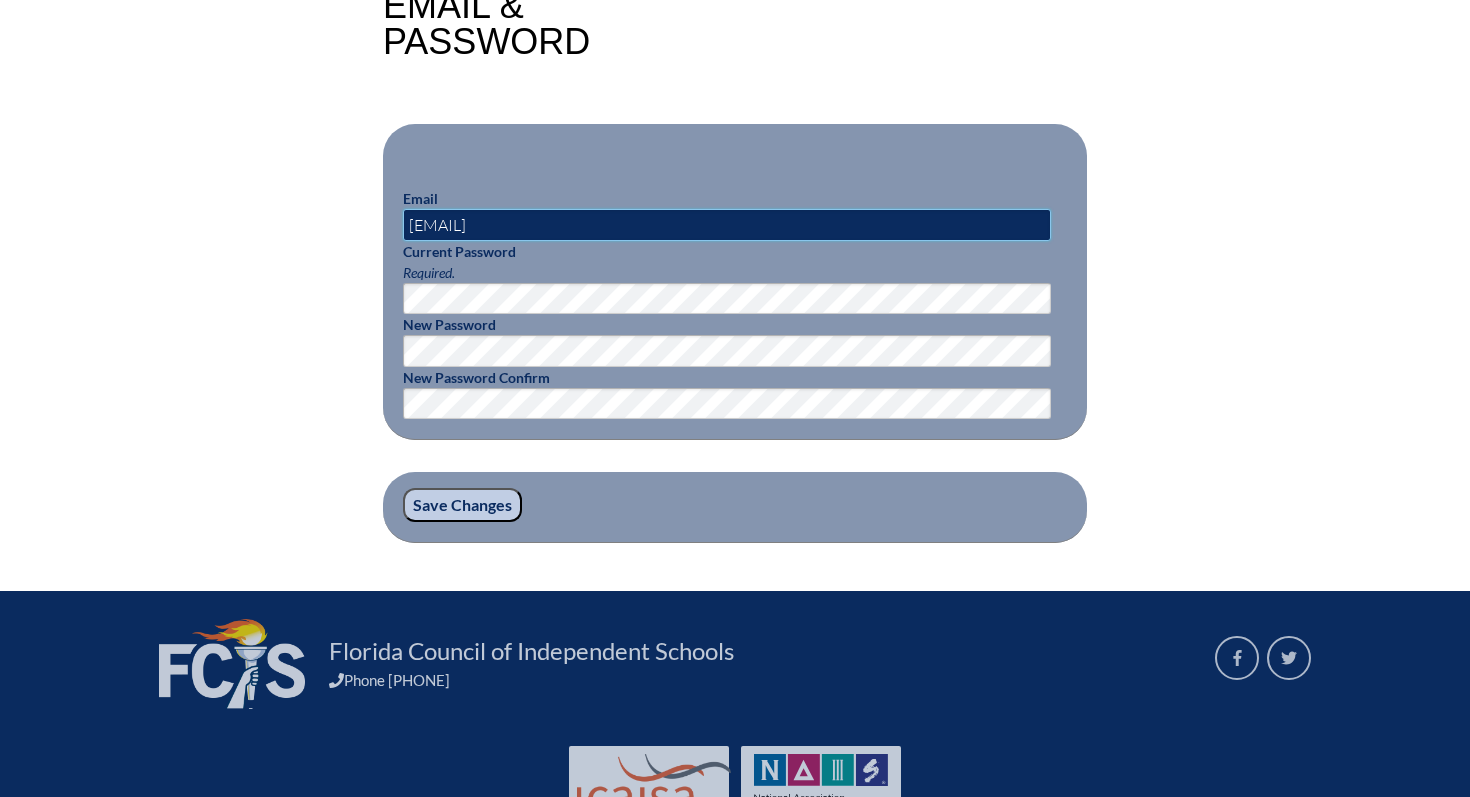 click on "[EMAIL]" at bounding box center (727, 225) 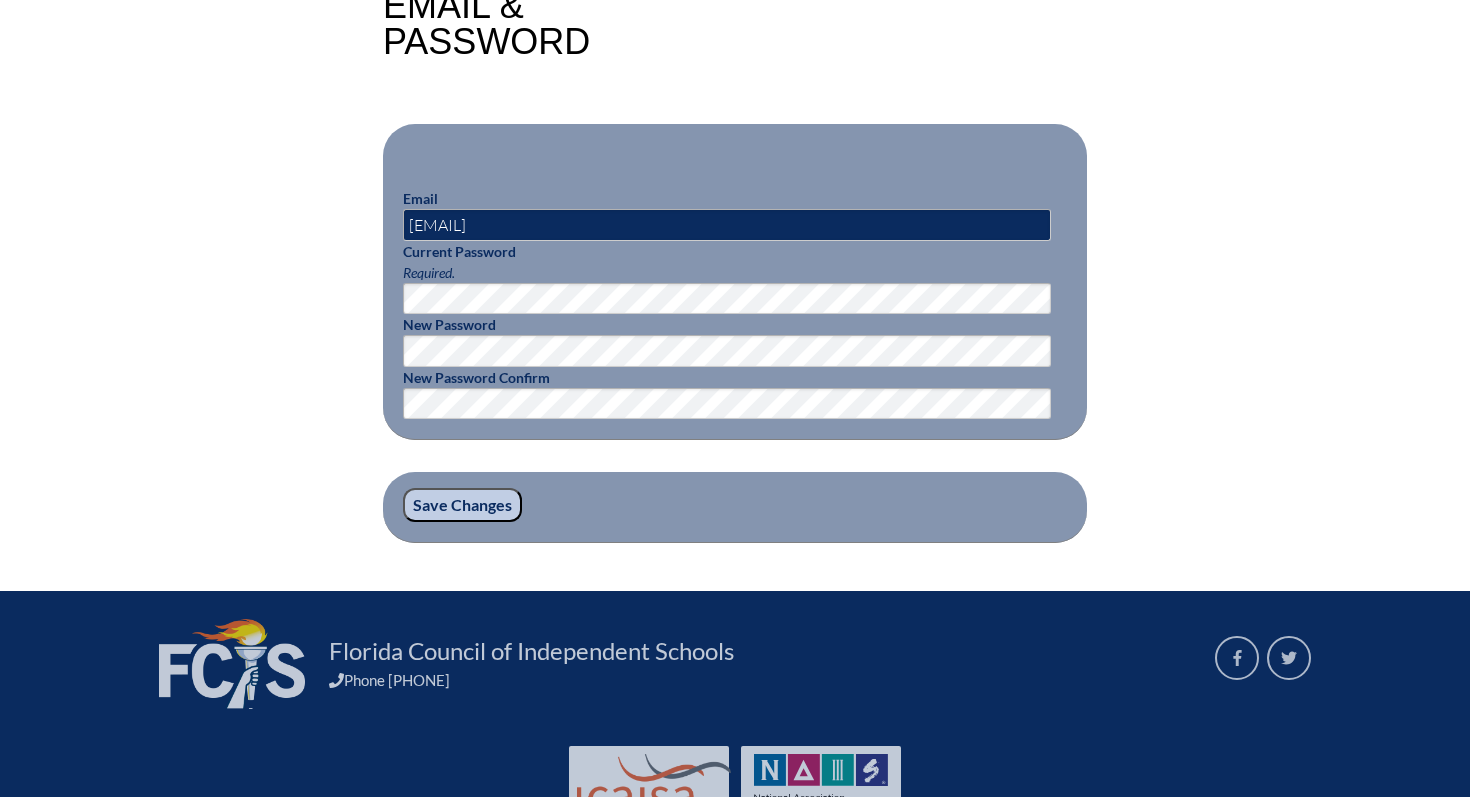 click on "Save Changes" at bounding box center [462, 505] 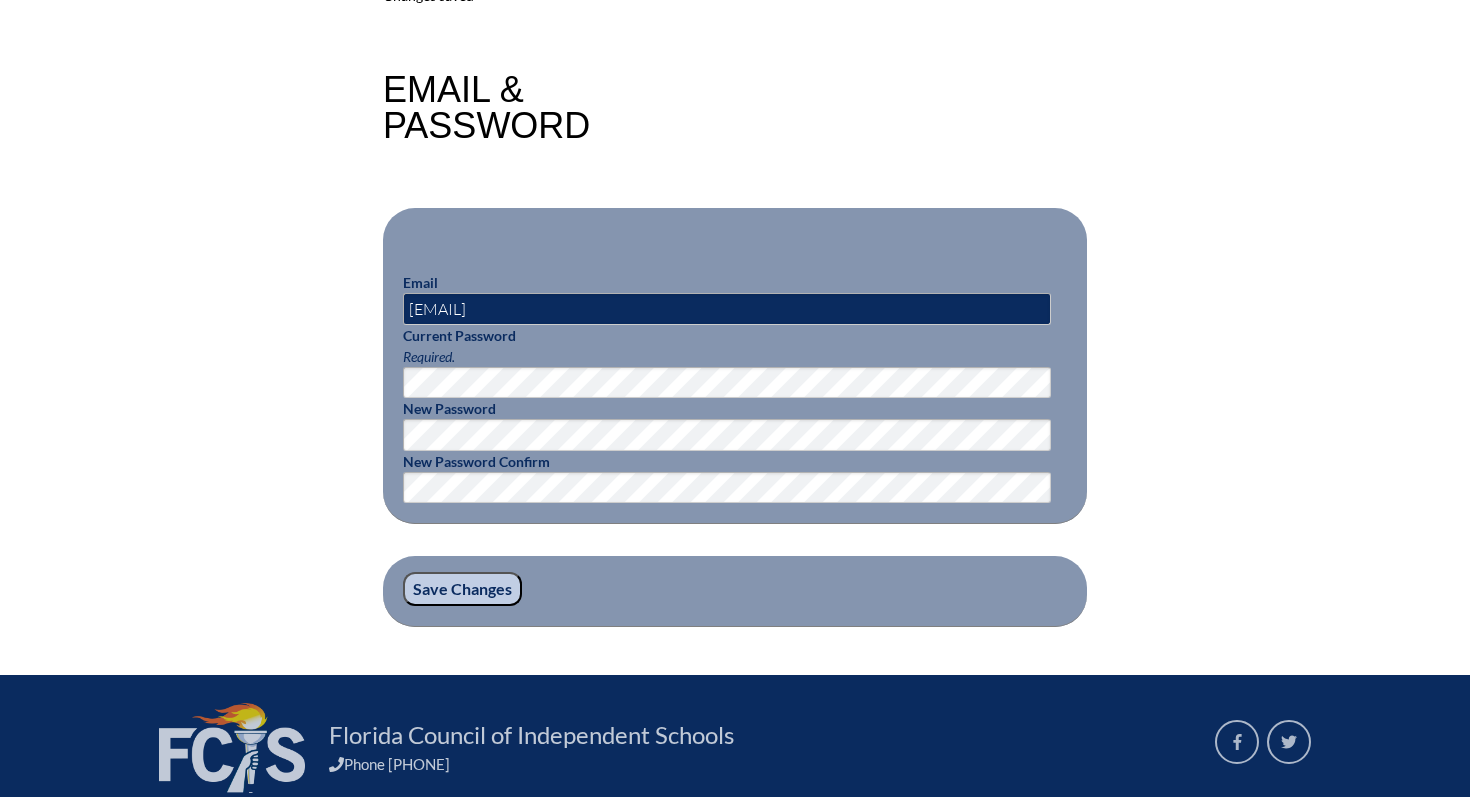 scroll, scrollTop: 500, scrollLeft: 0, axis: vertical 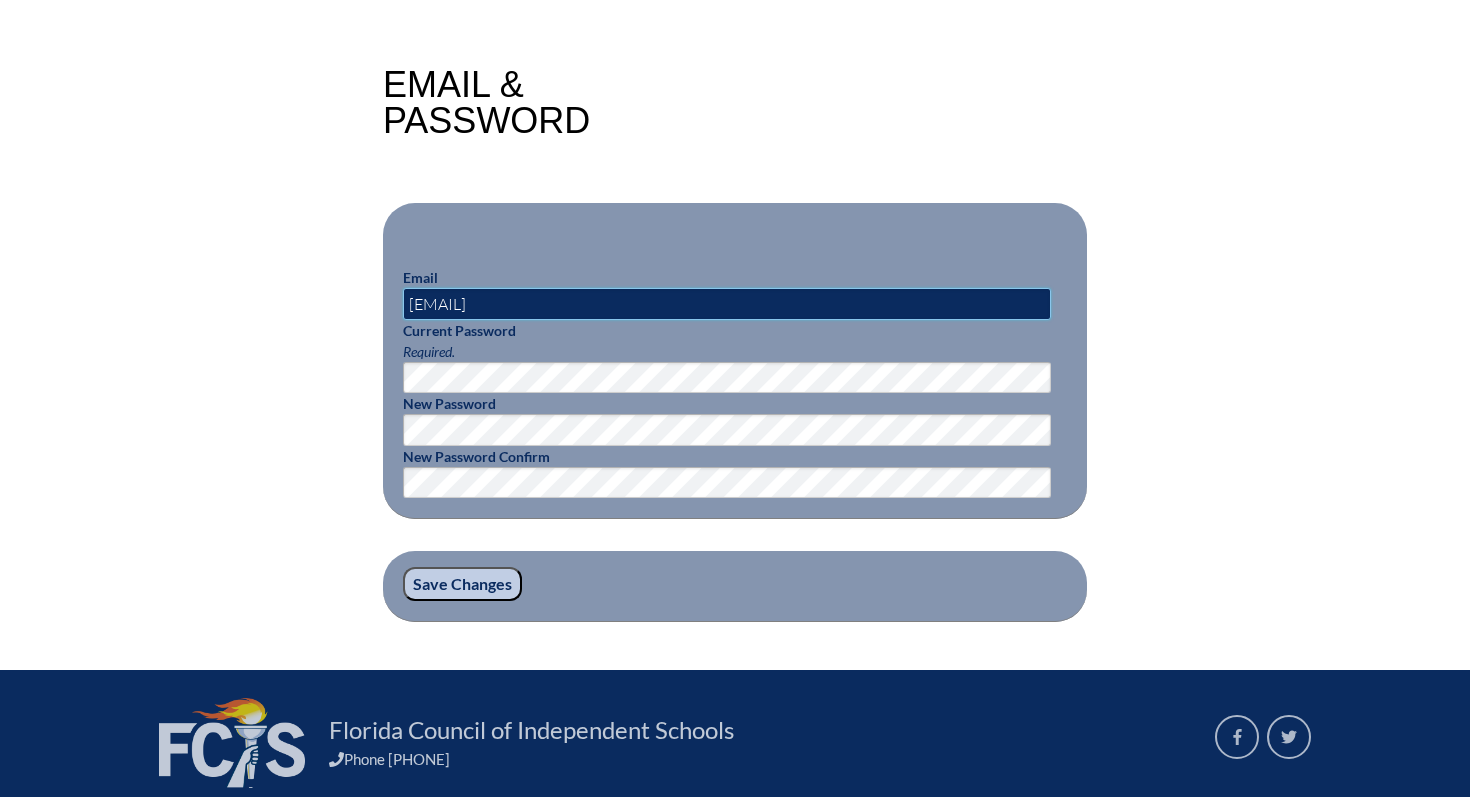 click on "[EMAIL]" at bounding box center (727, 304) 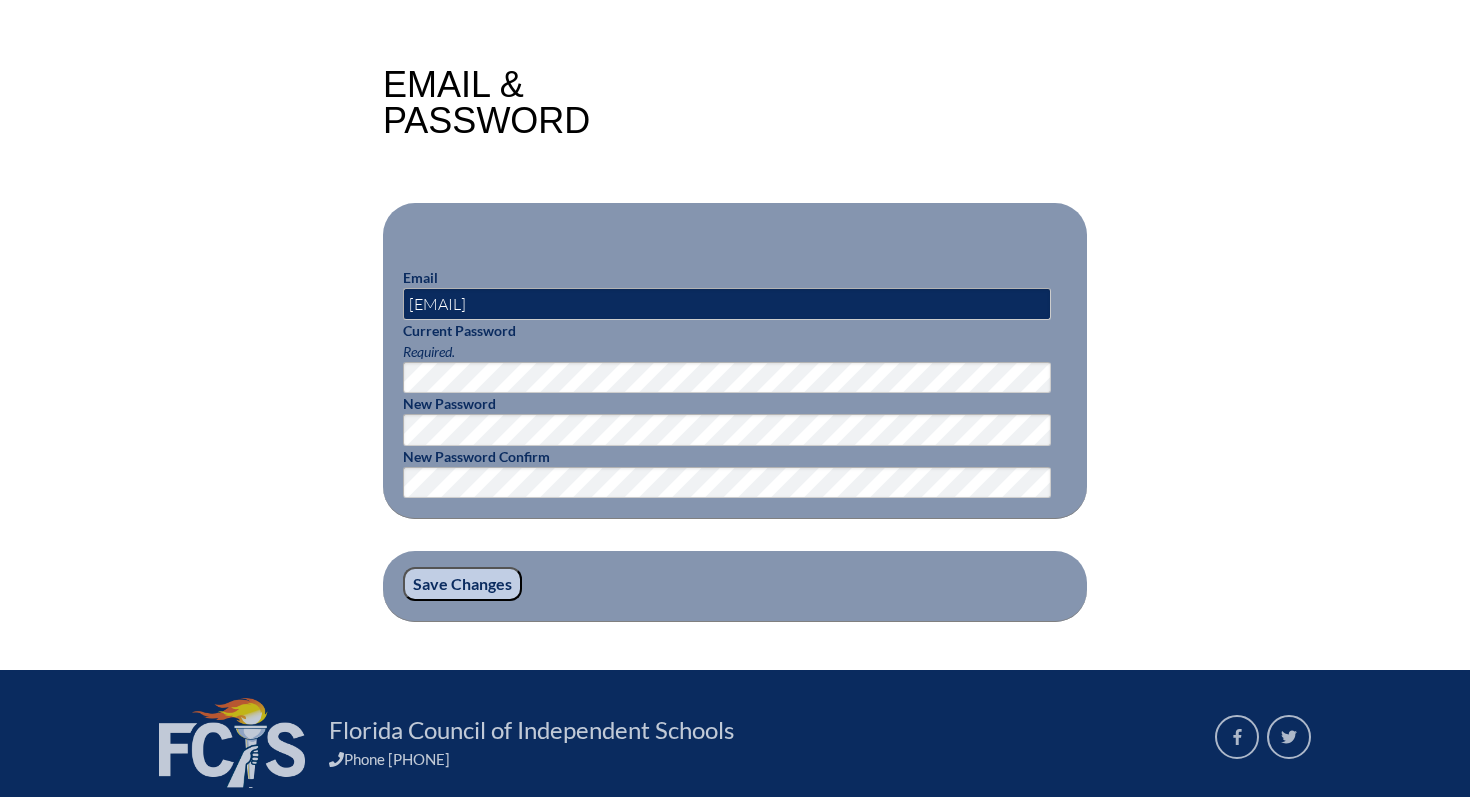click on "Save Changes" at bounding box center (462, 584) 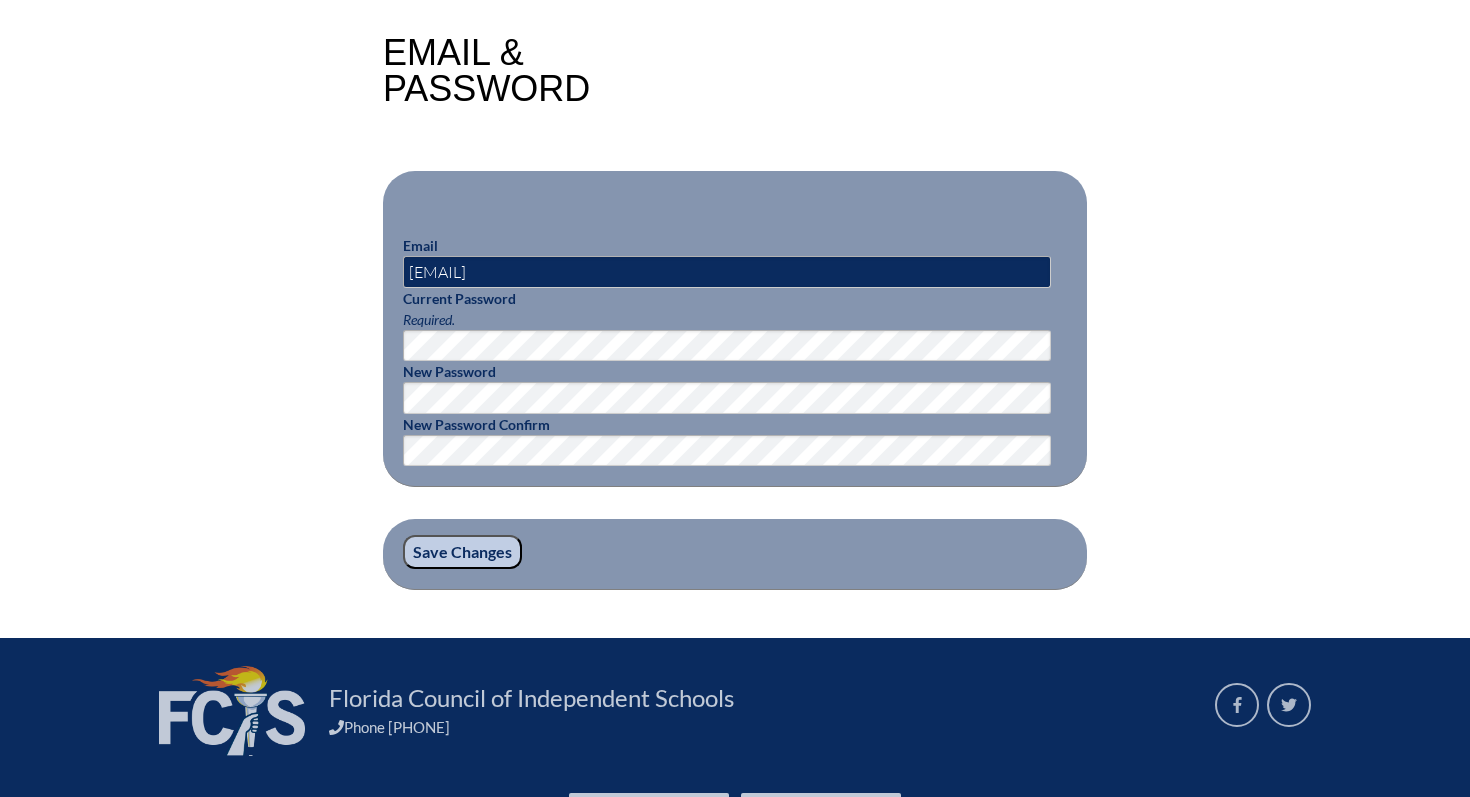 scroll, scrollTop: 533, scrollLeft: 0, axis: vertical 